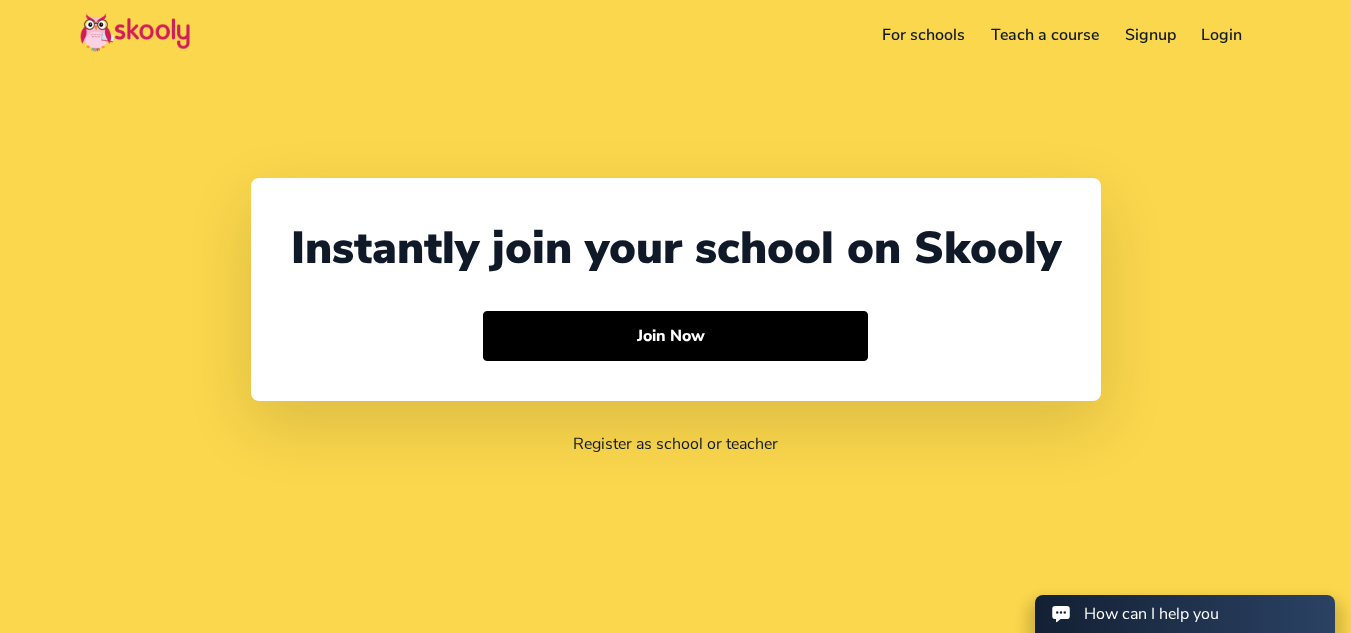 select on "60" 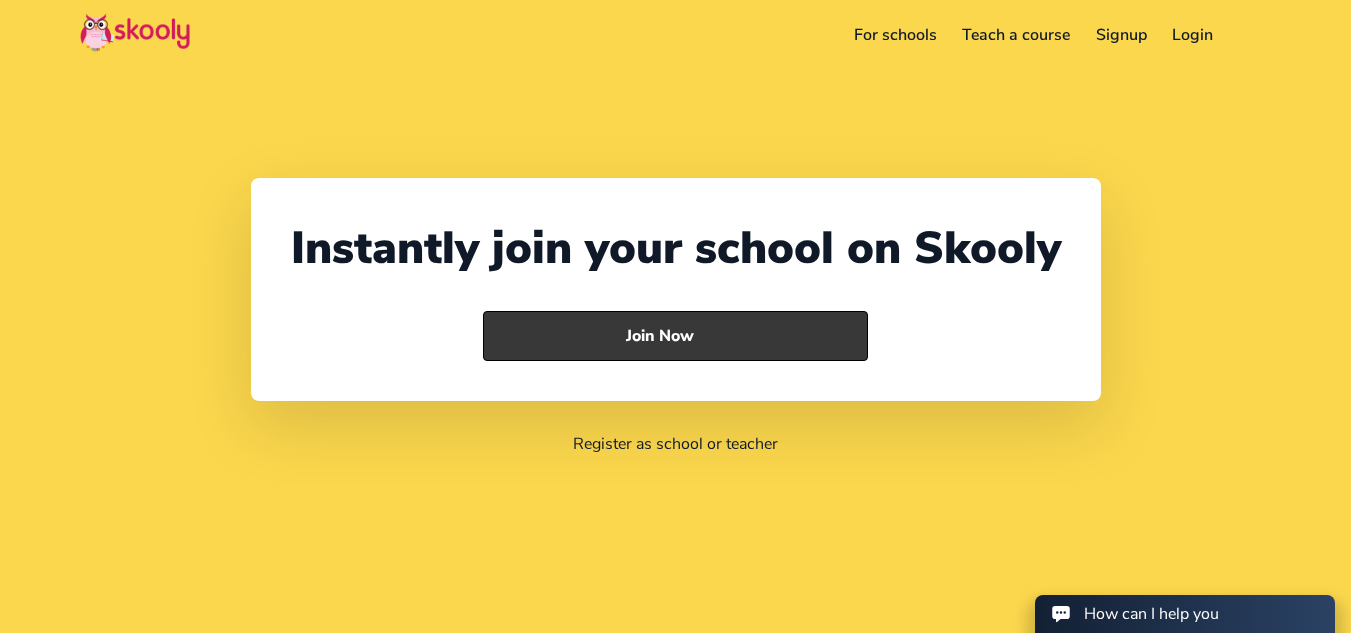 scroll, scrollTop: 0, scrollLeft: 0, axis: both 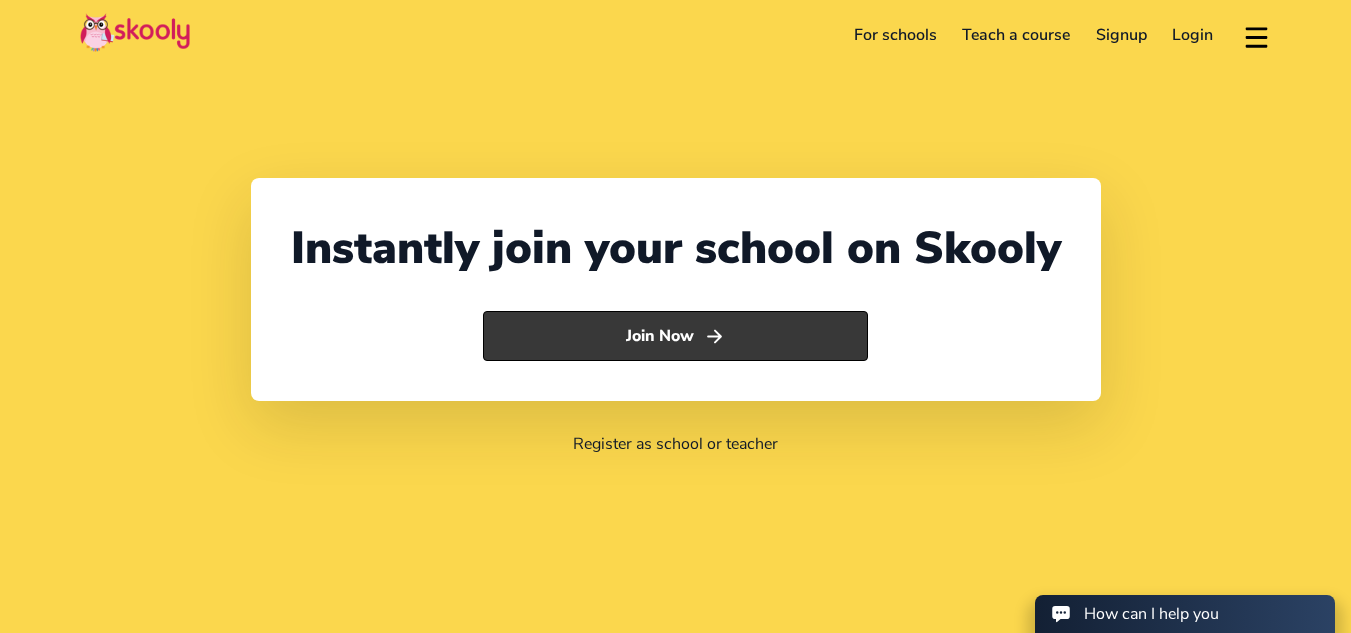 click on "Join Now" 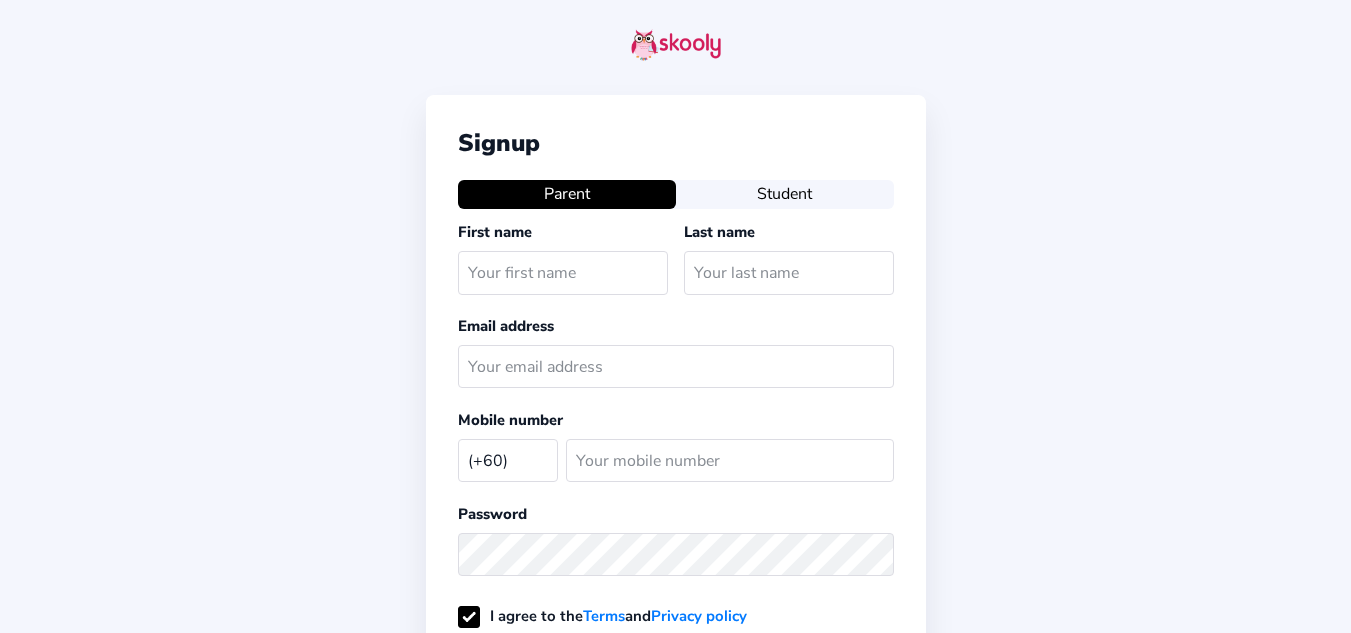 select on "MY" 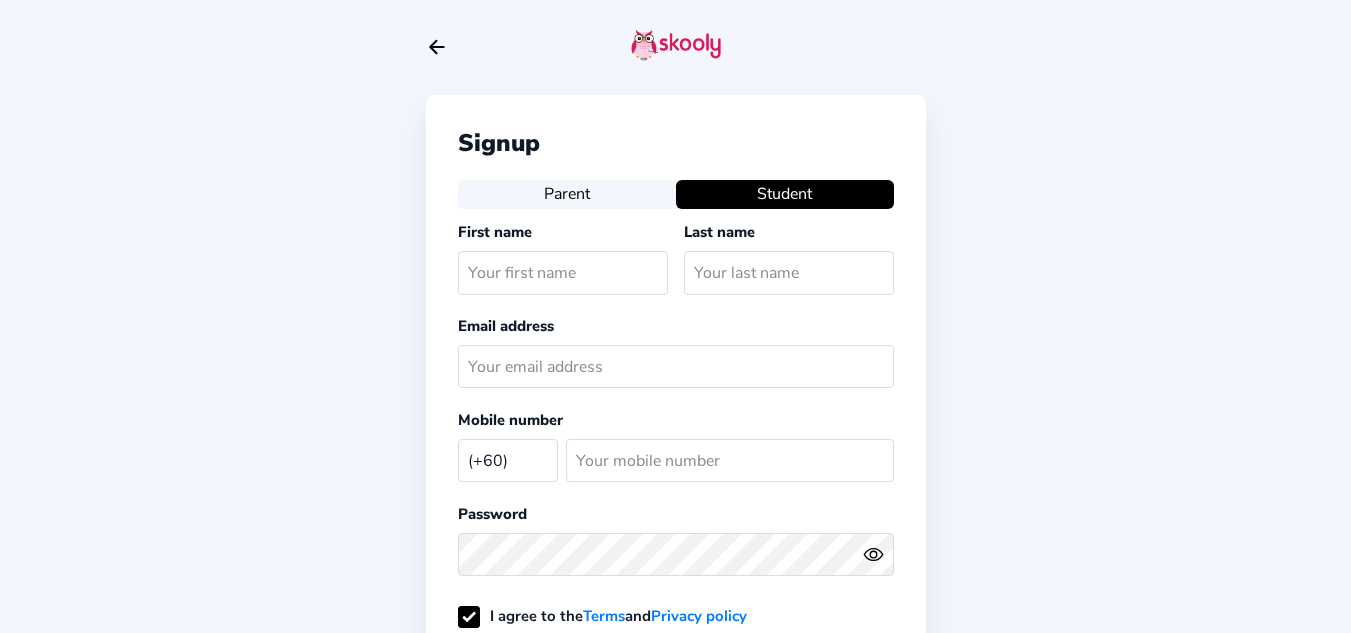 click on "Arrow Back" 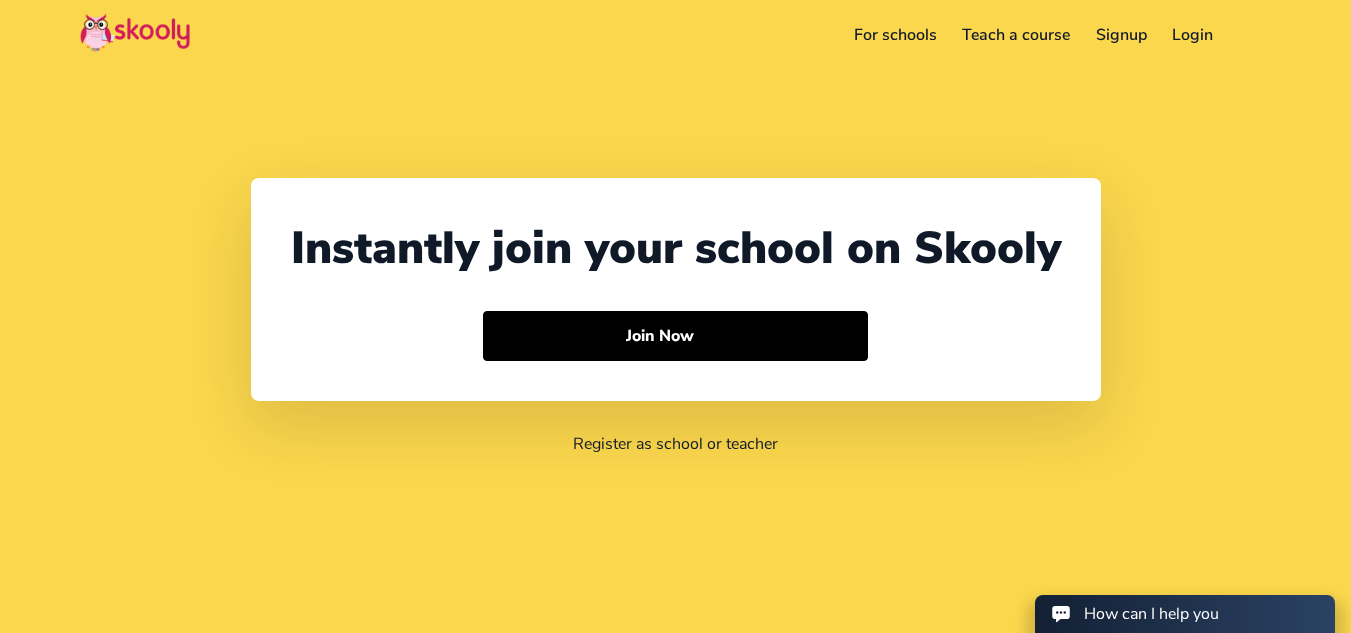 select on "60" 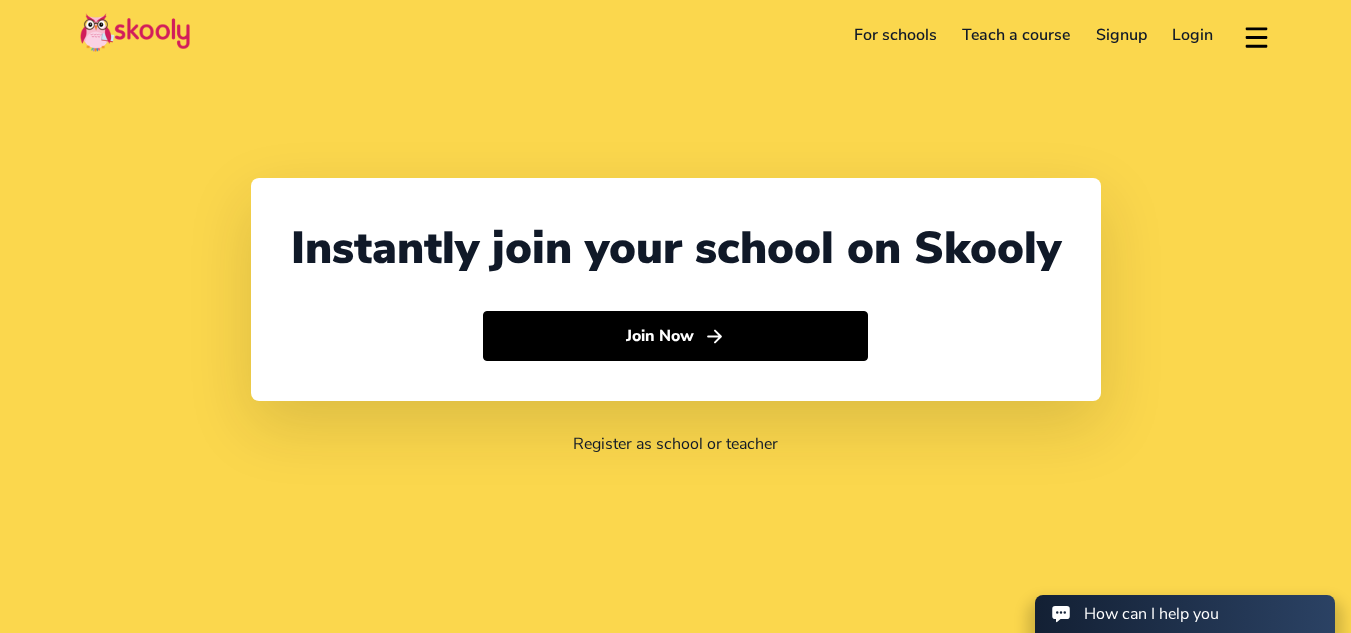 click on "Teach a course" 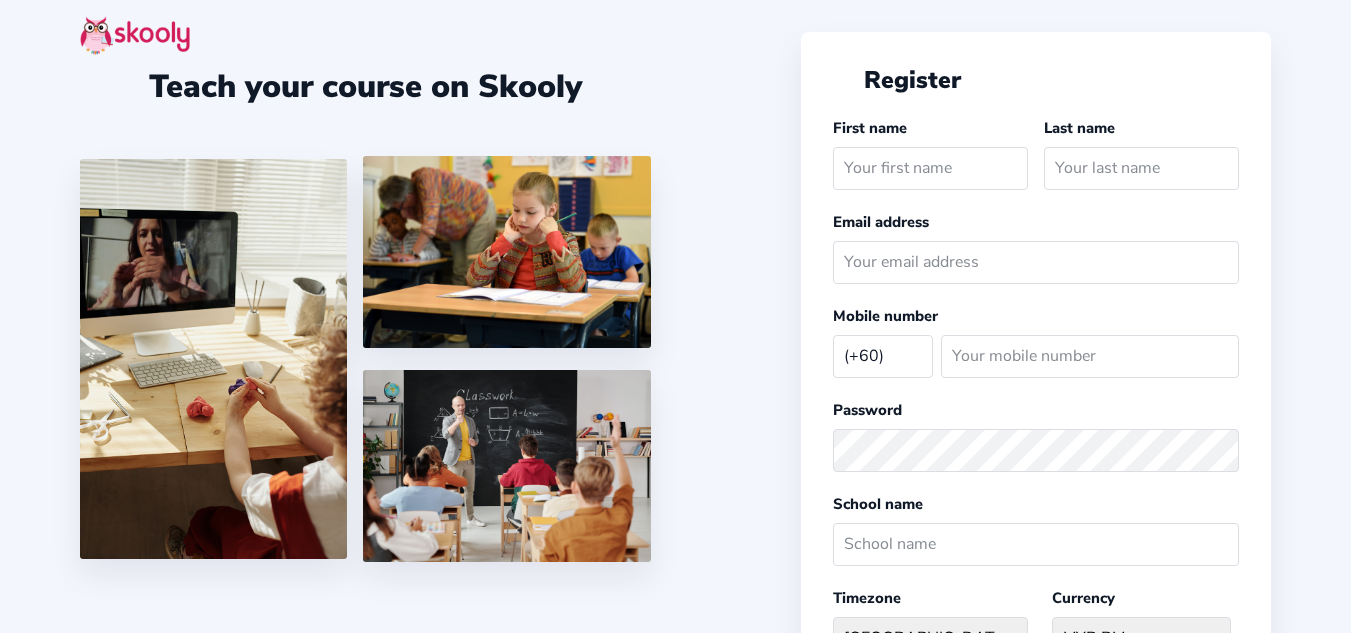 select on "MY" 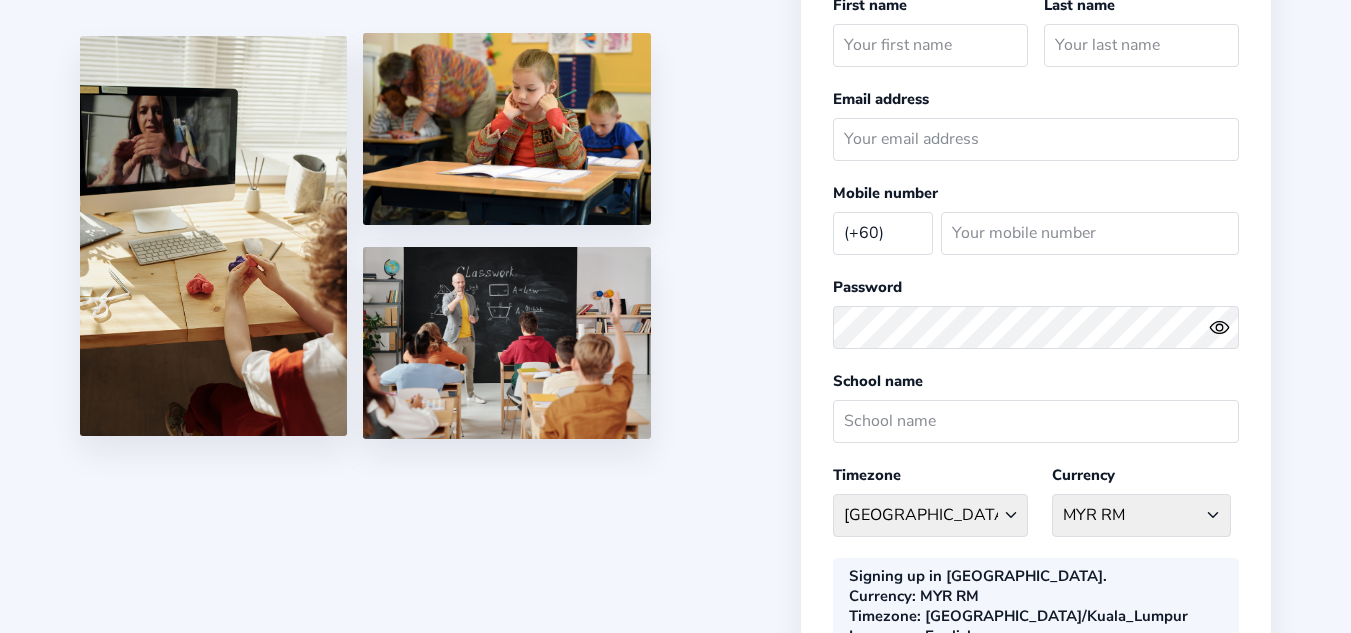 scroll, scrollTop: 0, scrollLeft: 0, axis: both 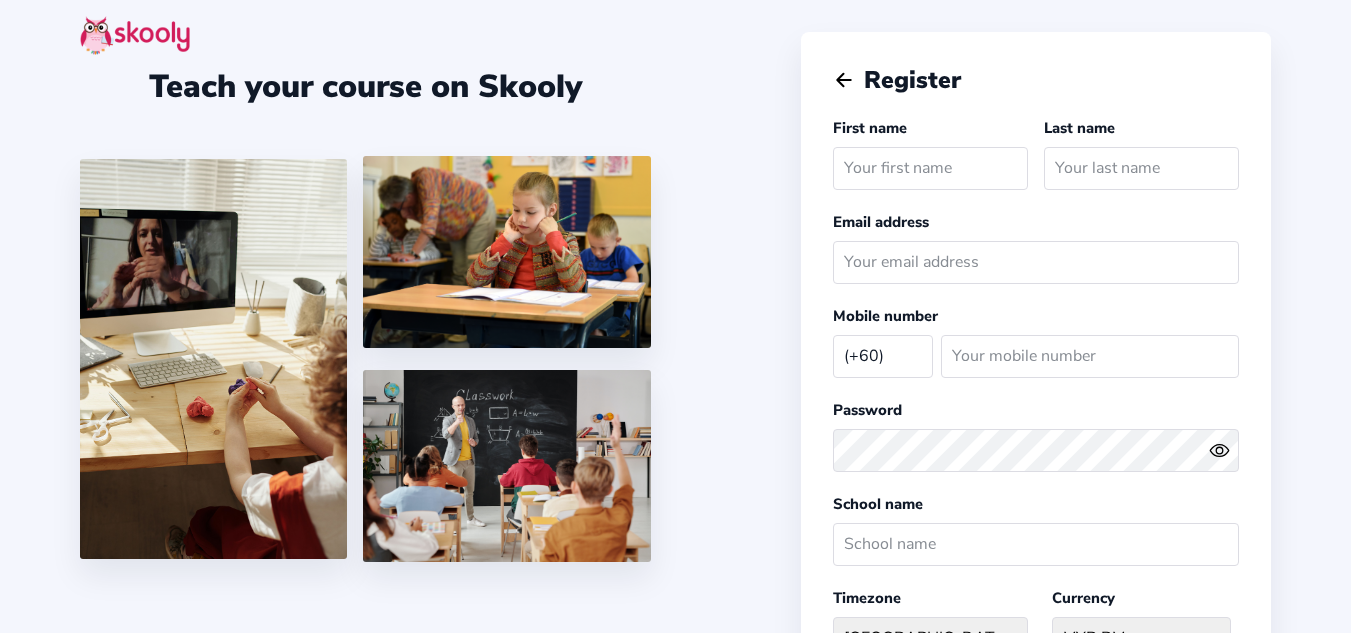 click 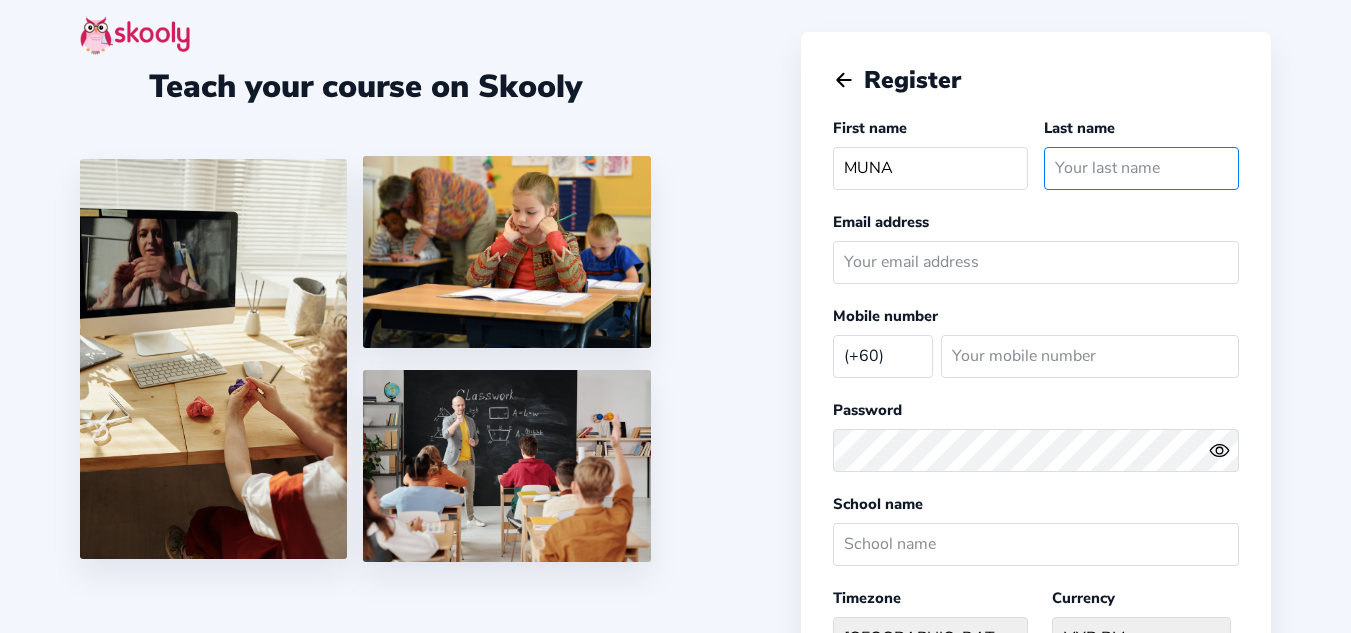 type on "PUAT" 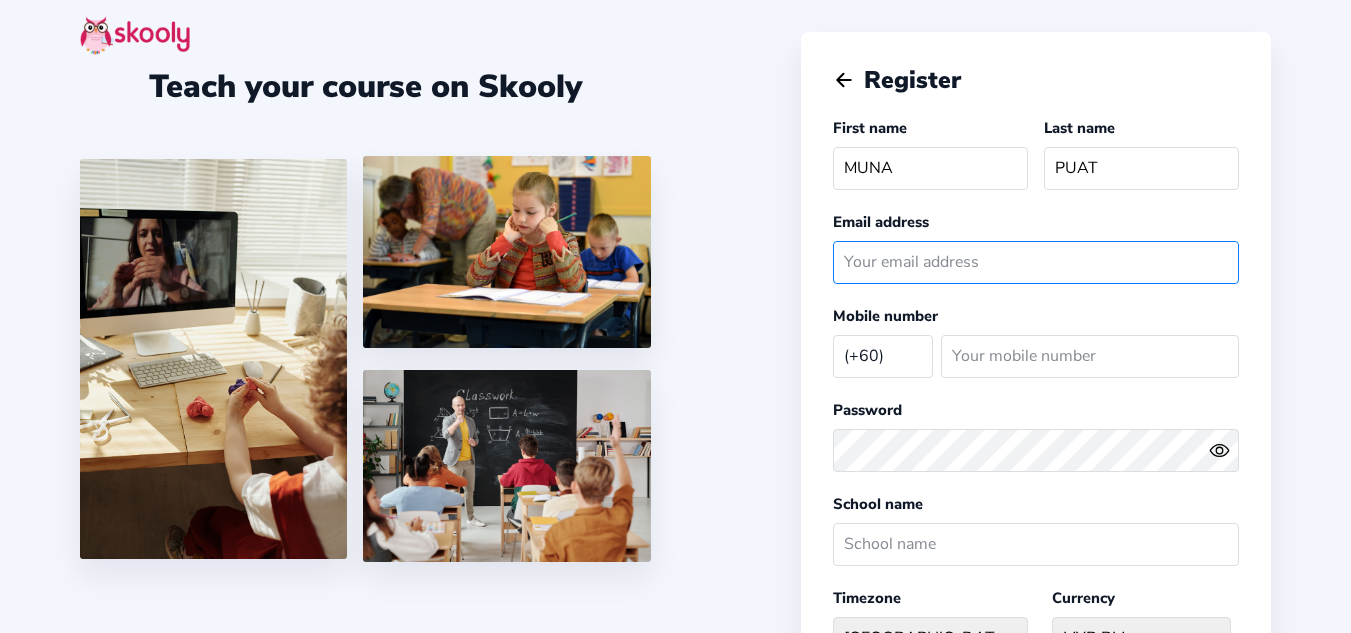 type on "munaaisya17@gmail.com" 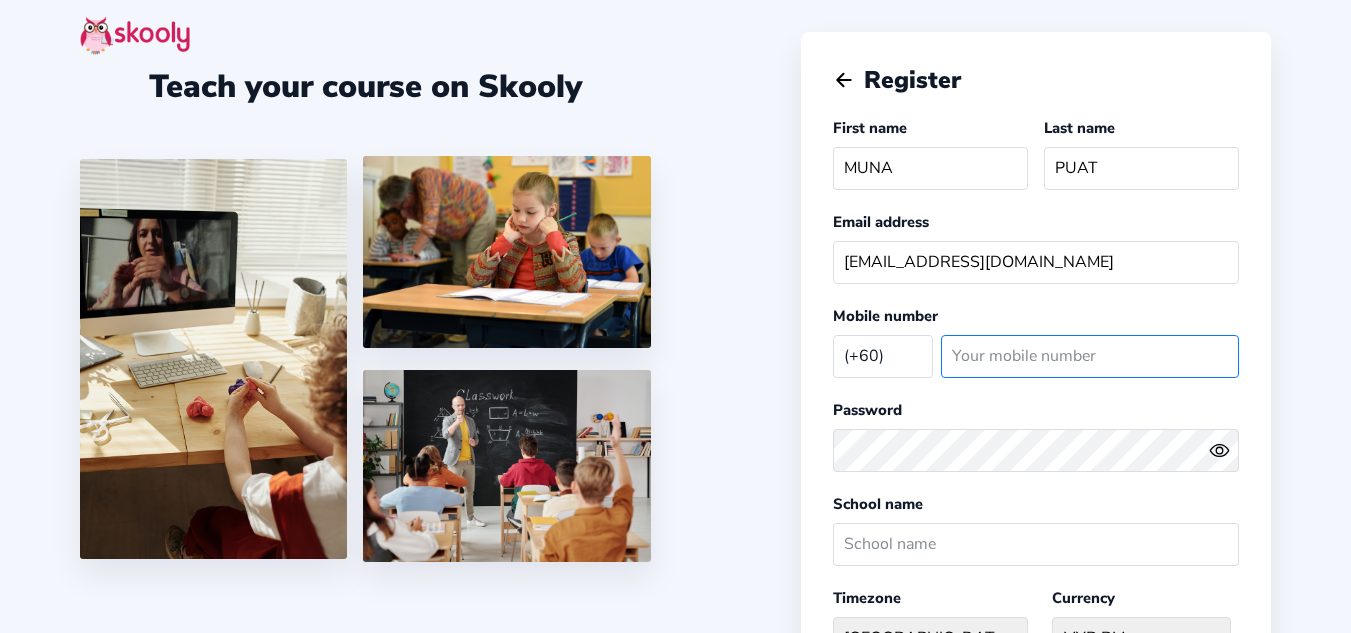 type on "122977583" 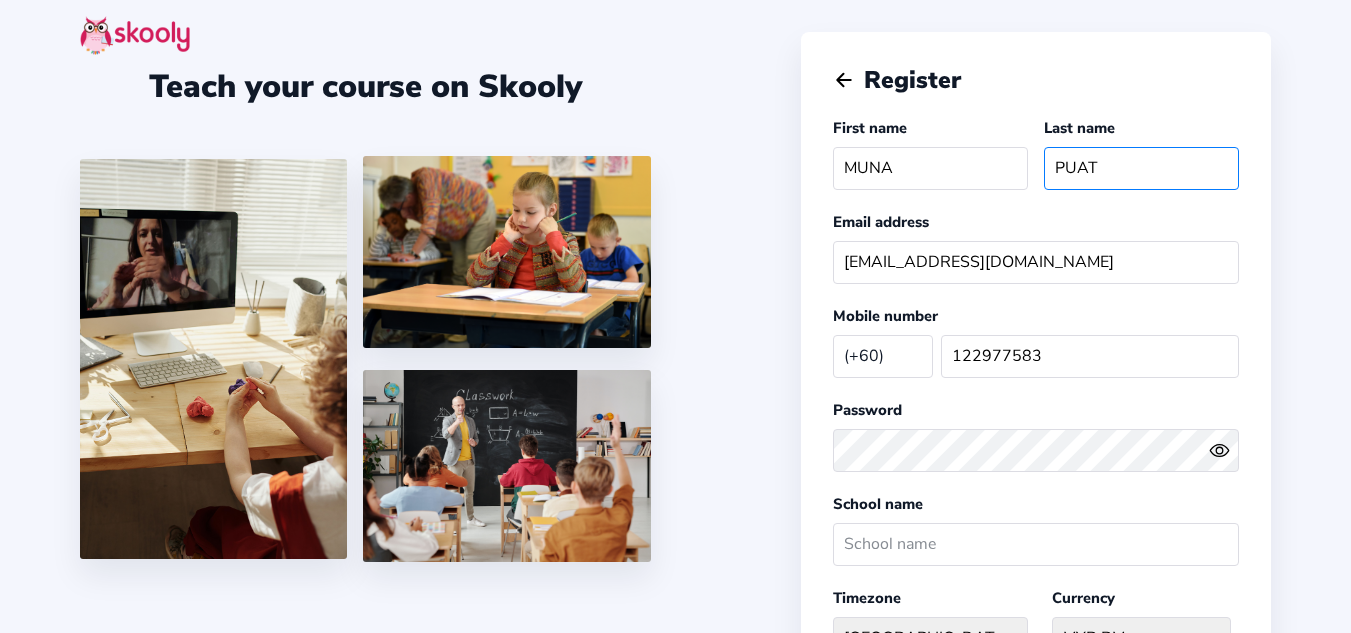 click on "PUAT" 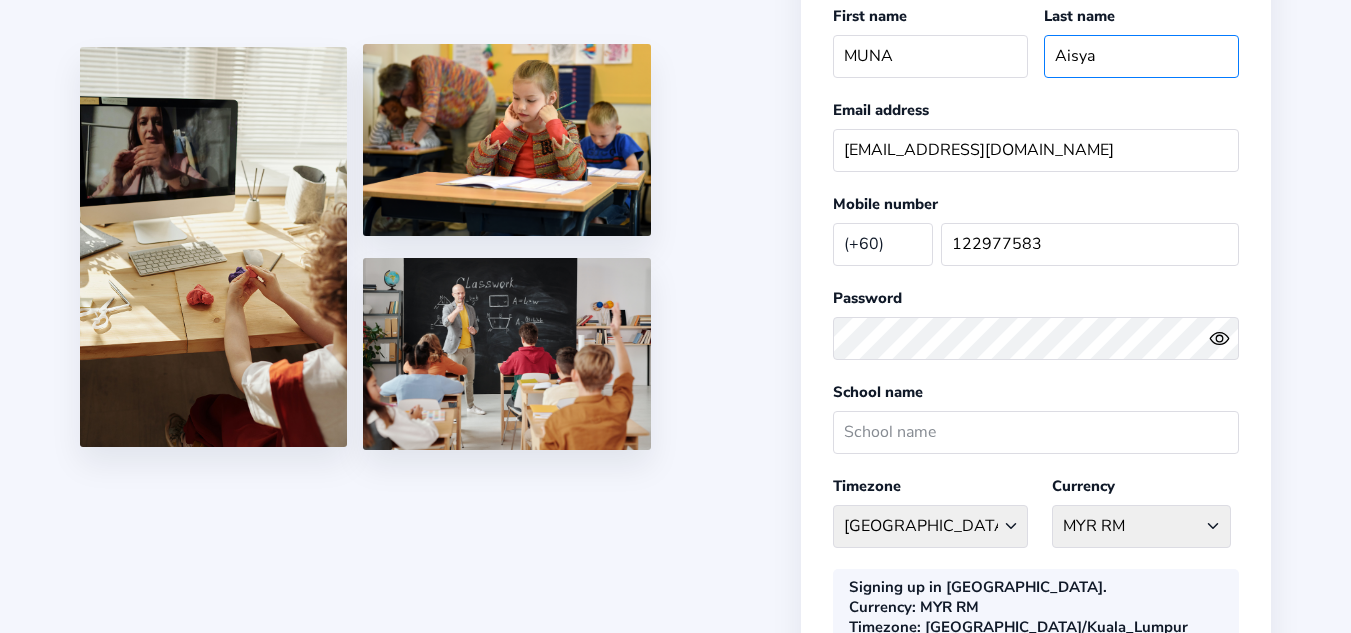 scroll, scrollTop: 117, scrollLeft: 0, axis: vertical 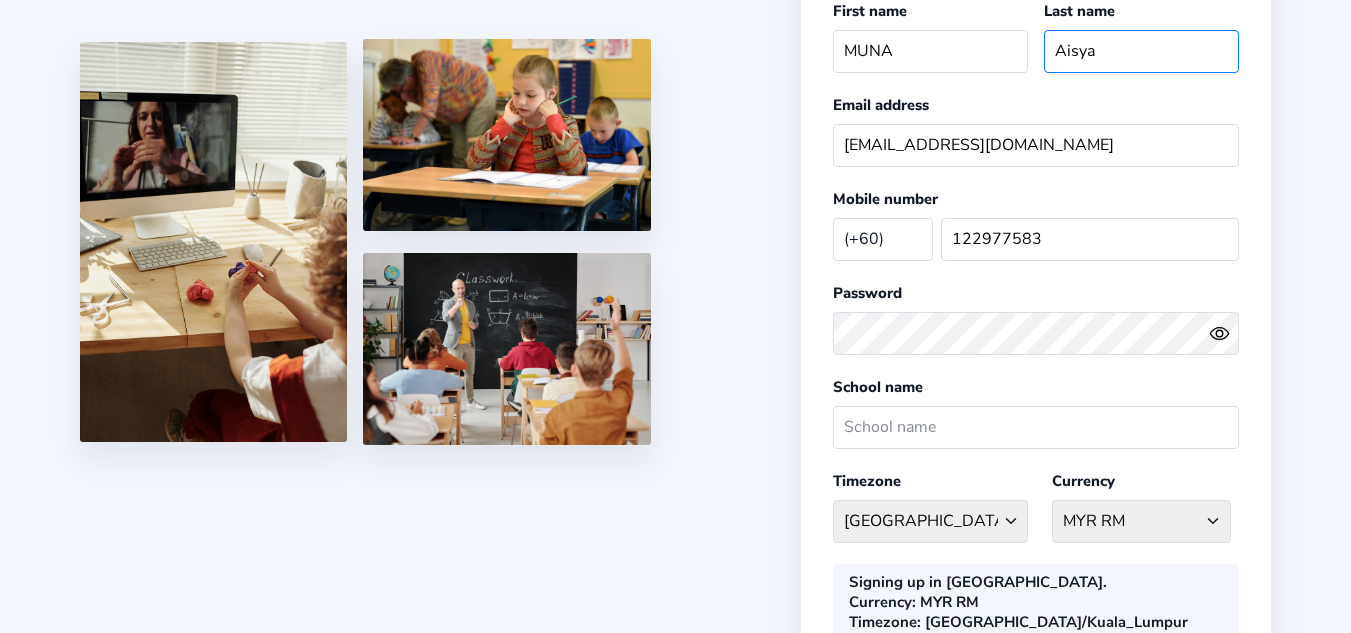 type on "Aisya" 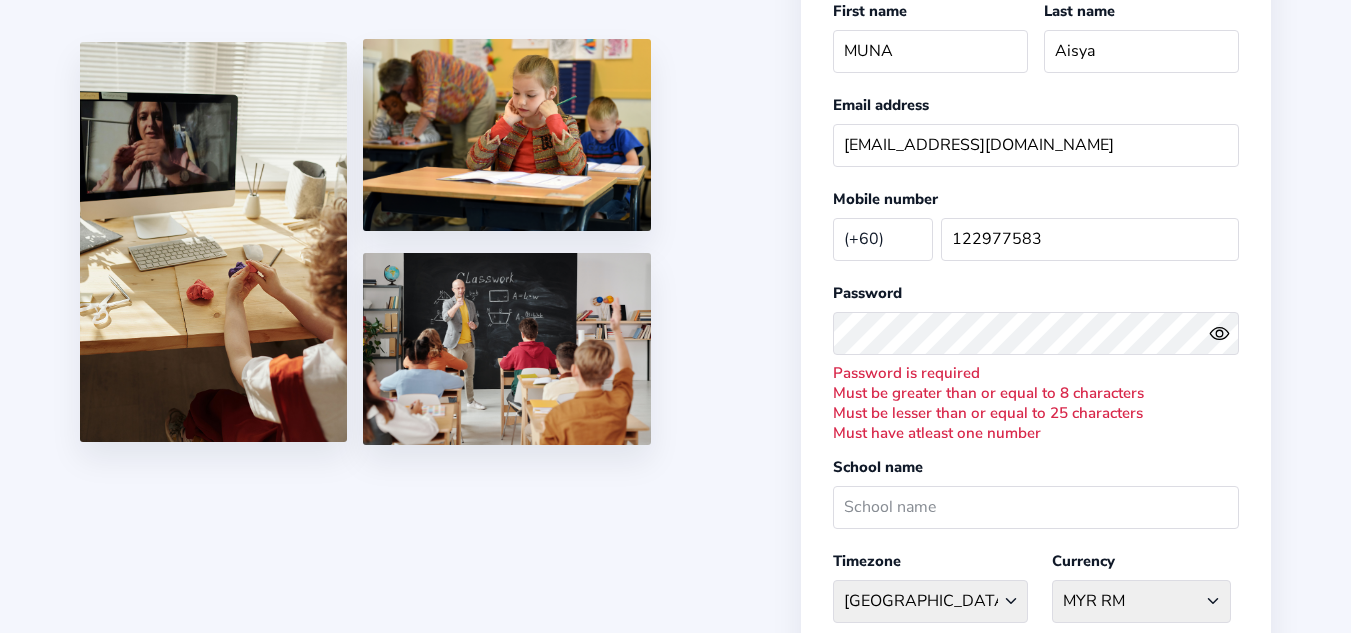 click on "Eye" 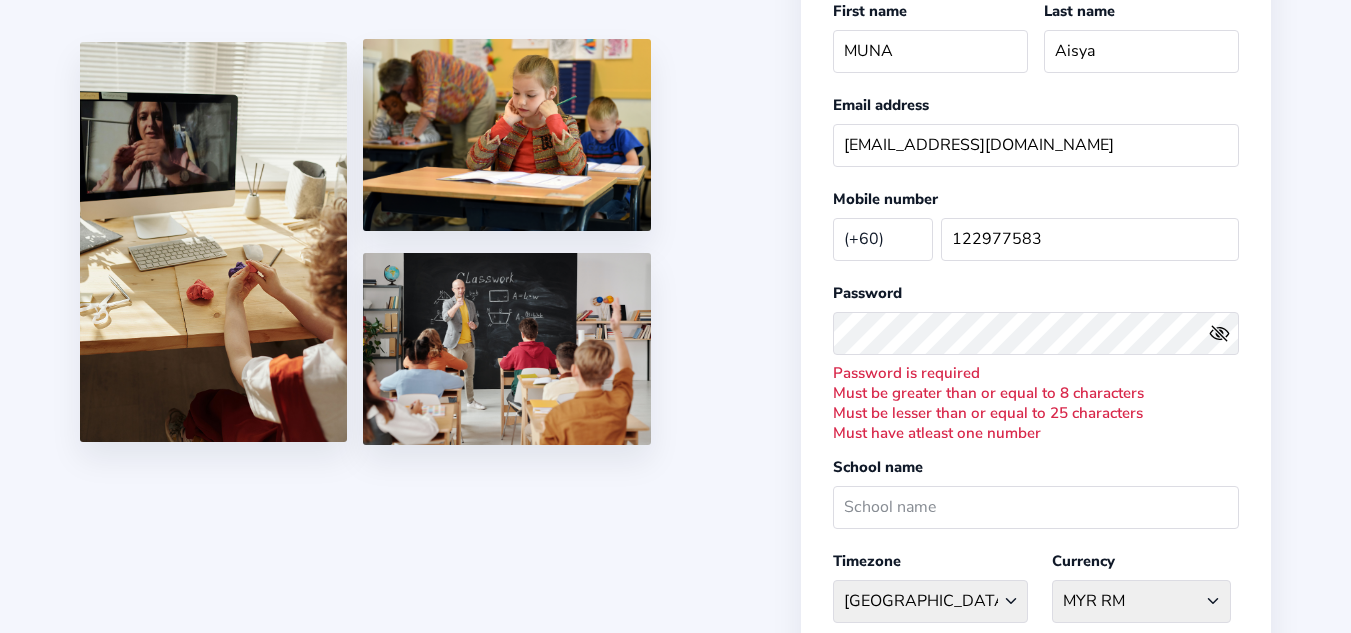 click on "Eye Off" 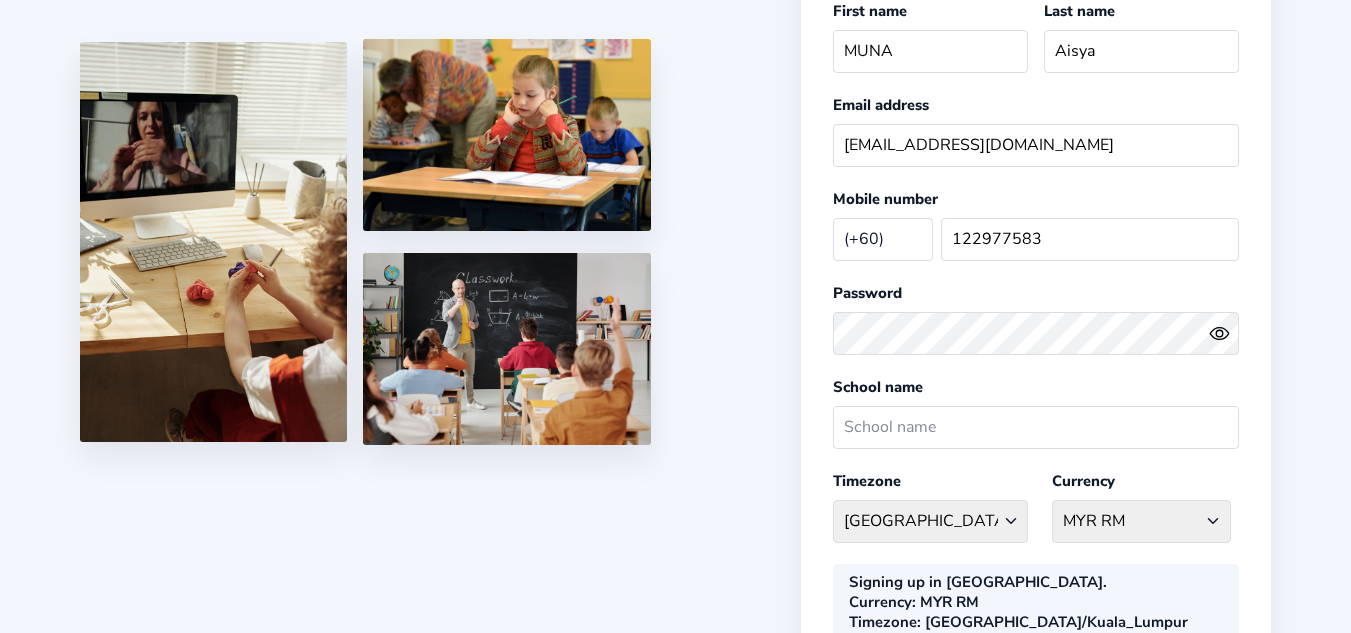 click on "Eye" 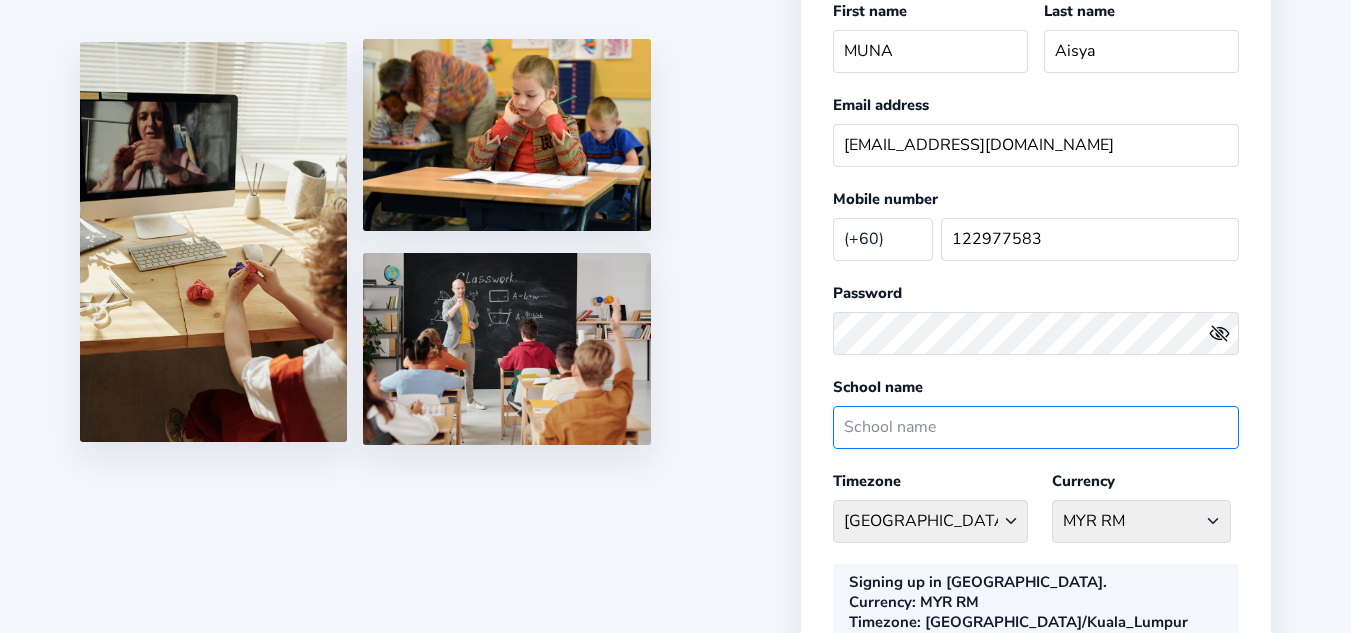 click 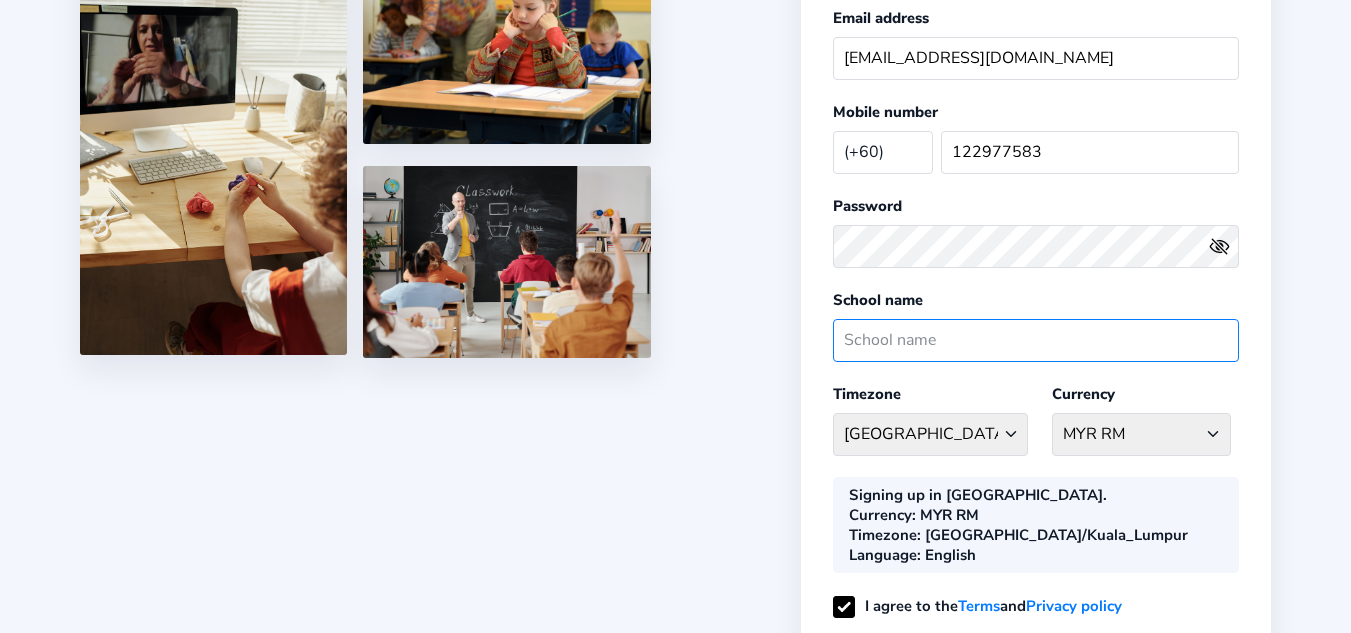 scroll, scrollTop: 205, scrollLeft: 0, axis: vertical 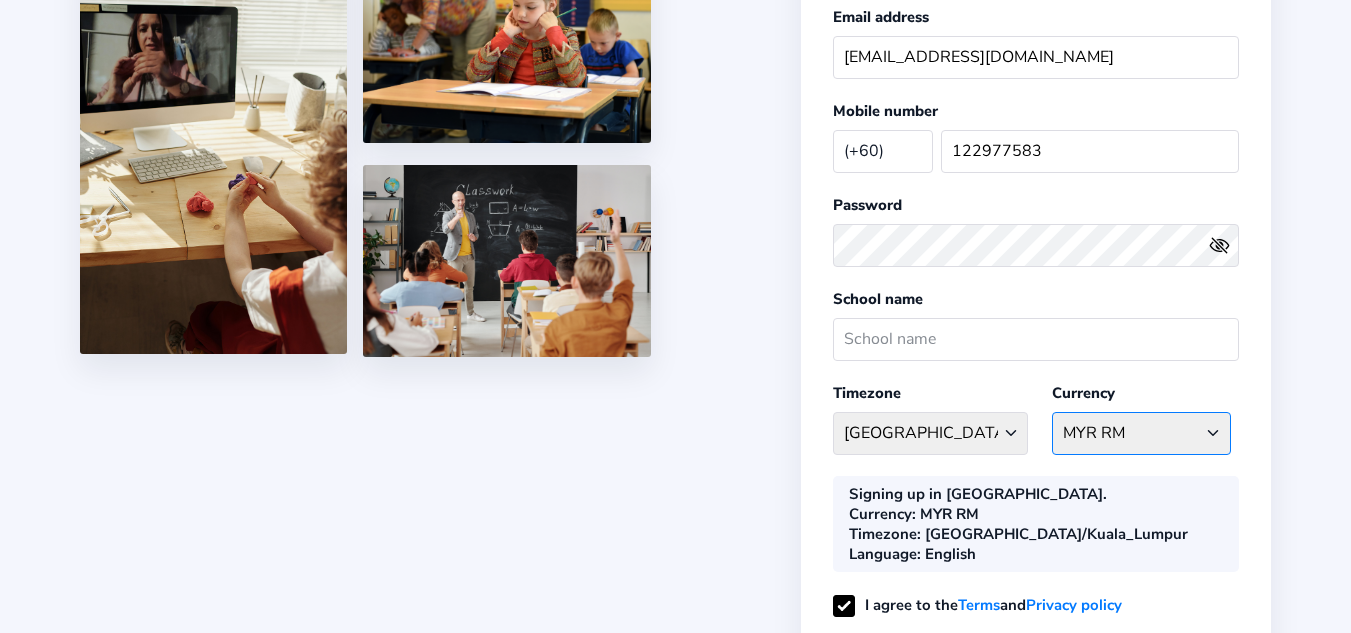 click on "MYR RM Afghanistan AFN - ؋. Albania ALL - L Algeria DZD - دج AmericanSamoa USD - د$ Andorra EUR - € Angola AOA - Kz Anguilla XCD - $ Antarctica EUR - € Antigua and Barbuda ECD - $ Argentina ARS - $ Armenia AMD - ֏ Aruba AWG - Afl Australia AUD - $ Austria ATS - S Azerbaijan AZN - S Bahamas BSD - $ Bahrain BHD - د.ب Bangladesh BDT - ৳ Barbados BBD - $ Belarus BYN - Br Belgium BEF - fr Belize BZD - $ Benin XOF - CFA Bermuda BMD - $ Bhutan BTN - Nu Bolivia, Plurinational State of BOB - Bs Bosnia and Herzegovina BAM - KM Botswana BWP - P Brazil BRL - R$ British Indian Ocean Territory GBP - £ Brunei Darussalam BND - $ Bulgaria BGN - лв Burkina Faso BFA - CFA Burundi BIF - FBu Cambodia KHR - ៛ Cameroon XAF - CFA Canada CAD - $ Cape Verde CVE - $ Cayman Islands KYD - $ Central African Republic XFA - CFA Chad XFA - CFA Chile CLF - $ China CNY - ¥ Colombia COP - $ Comoros KMF - CF Congo XAF - CFA Congo, The Democratic Republic of the CDF - FC Cook Islands NZD - $ Costa Rica CRC - ₡ Cuba  CUC - $" 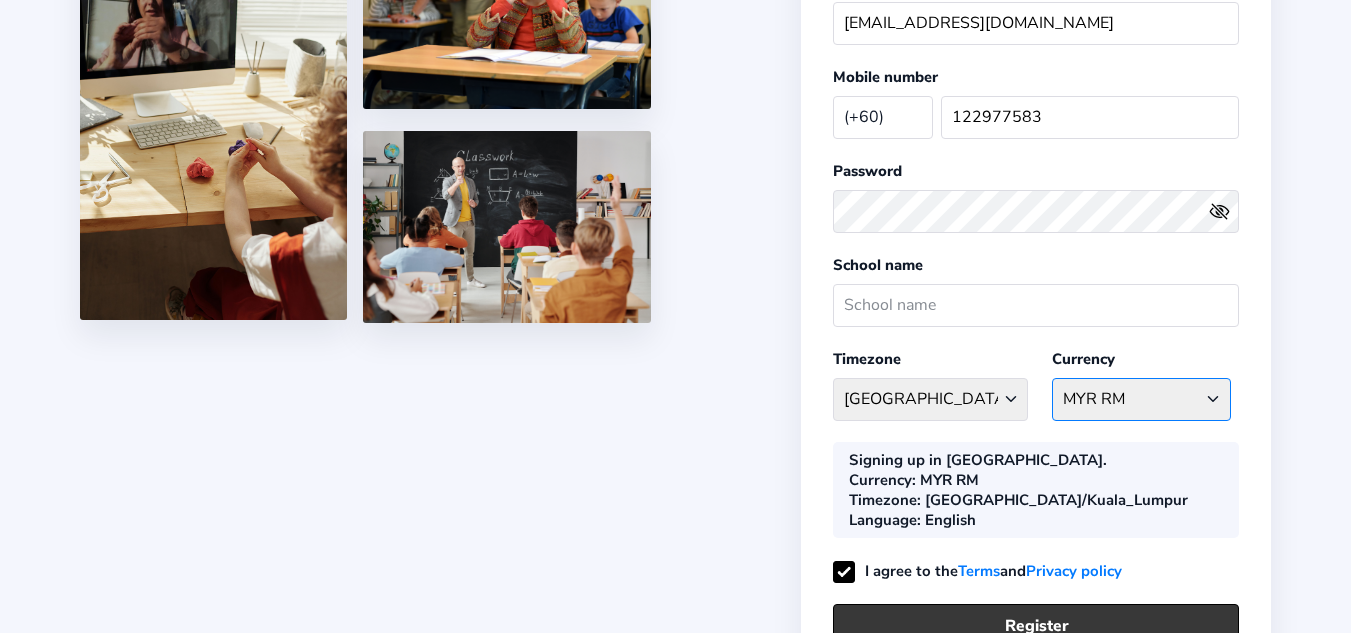 scroll, scrollTop: 355, scrollLeft: 0, axis: vertical 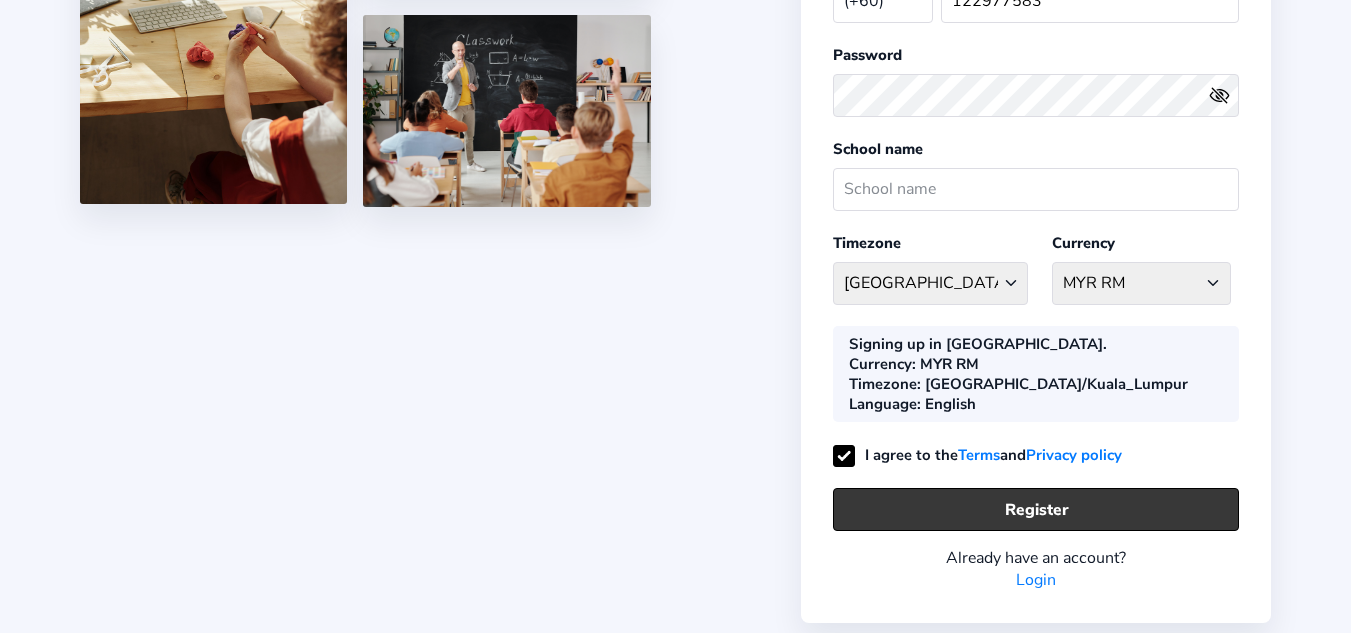 click on "Register" 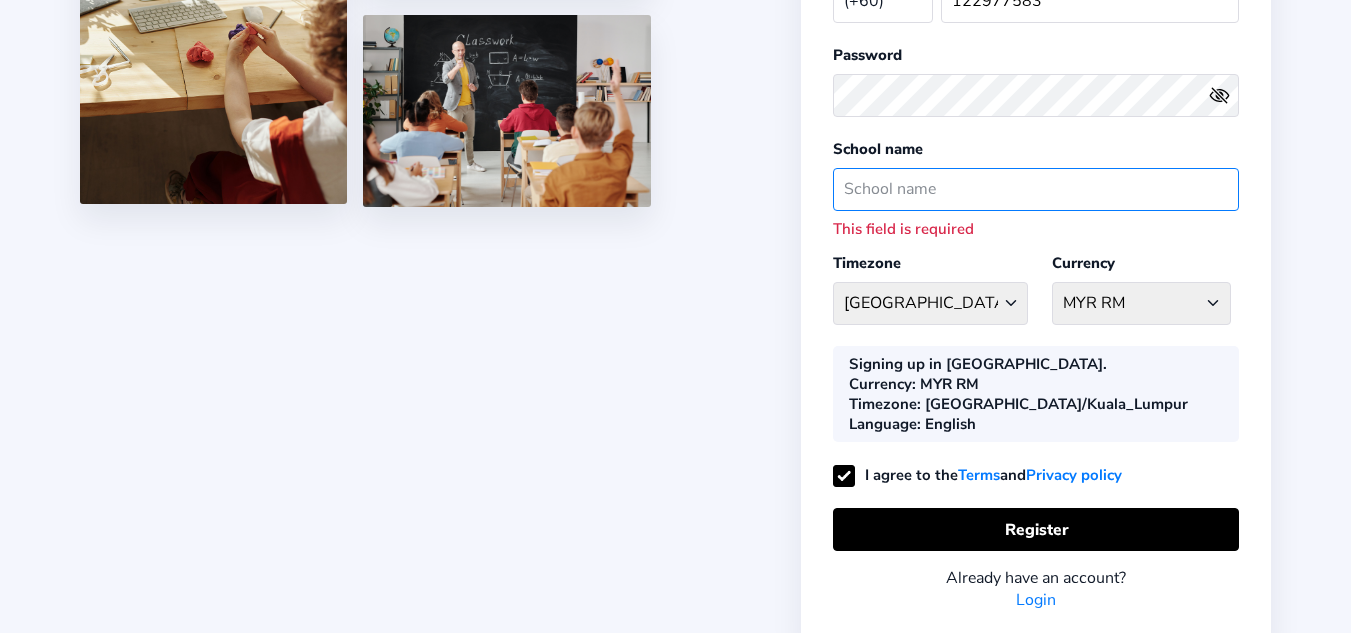 click 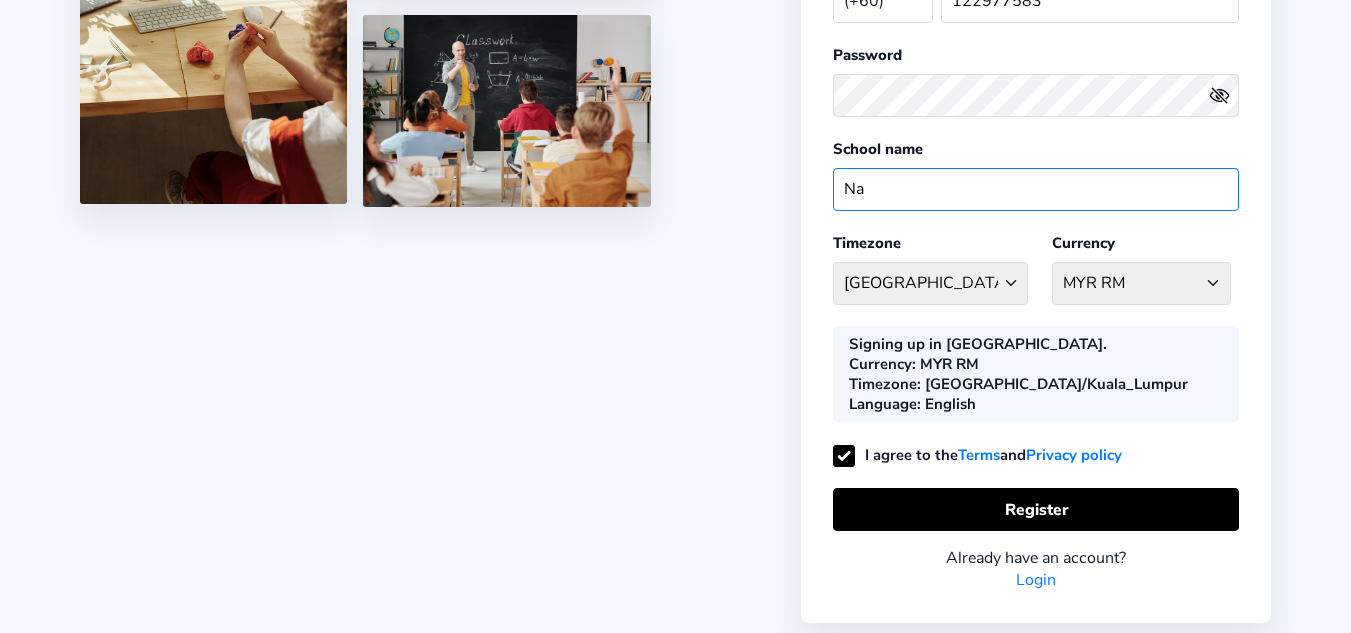 type on "N" 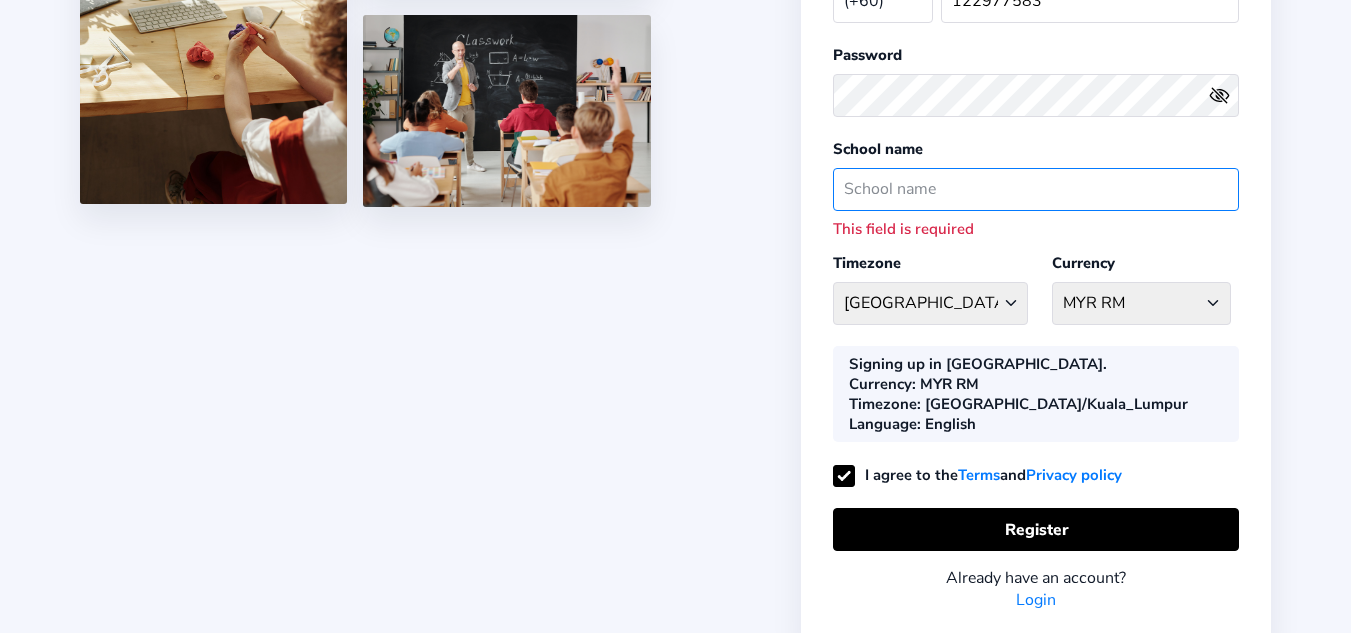 type on "N" 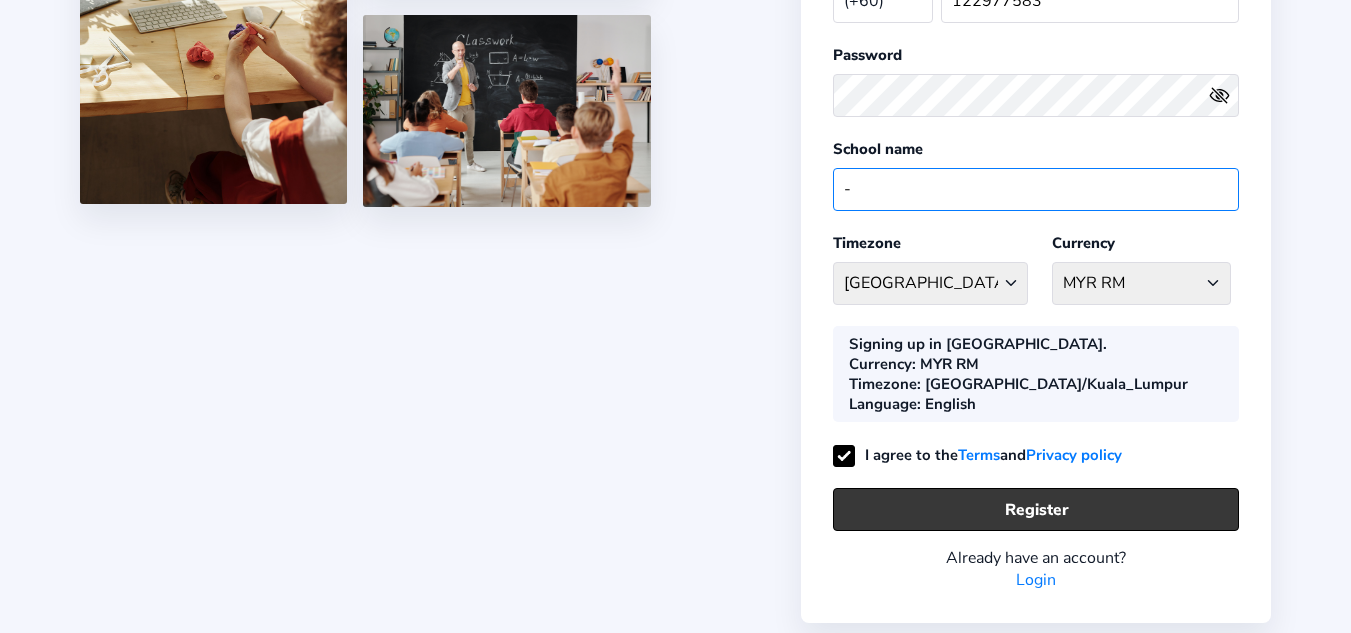 type on "-" 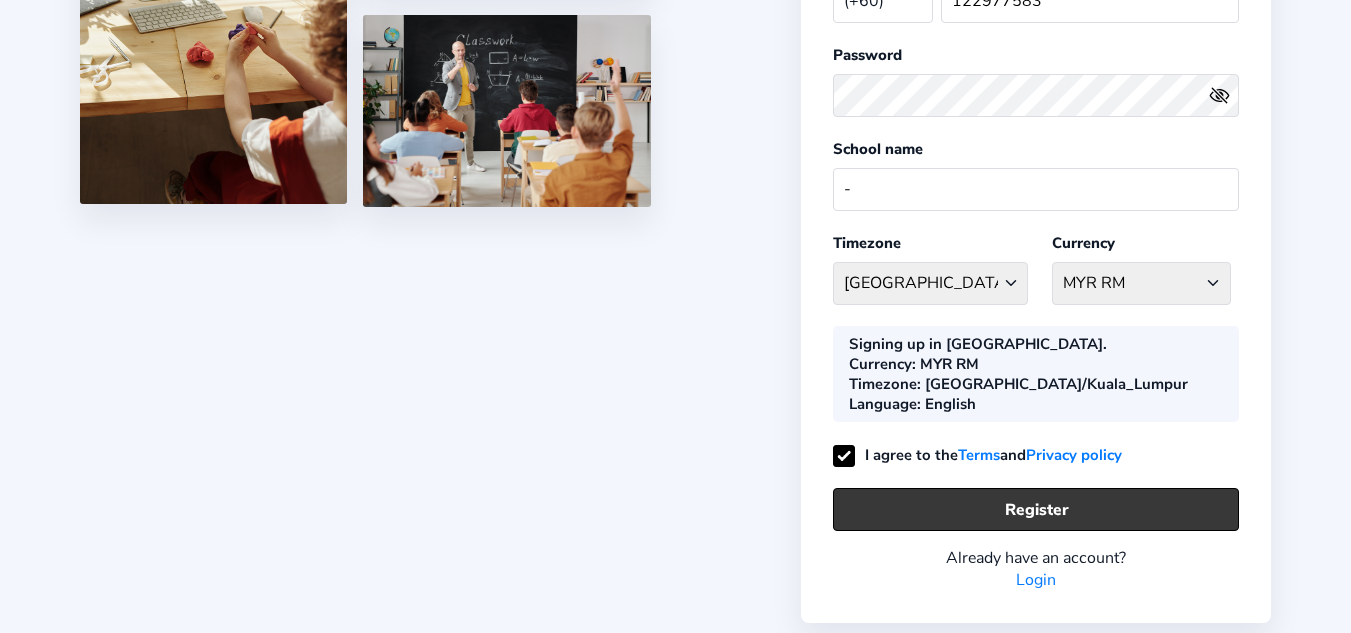 click on "Register" 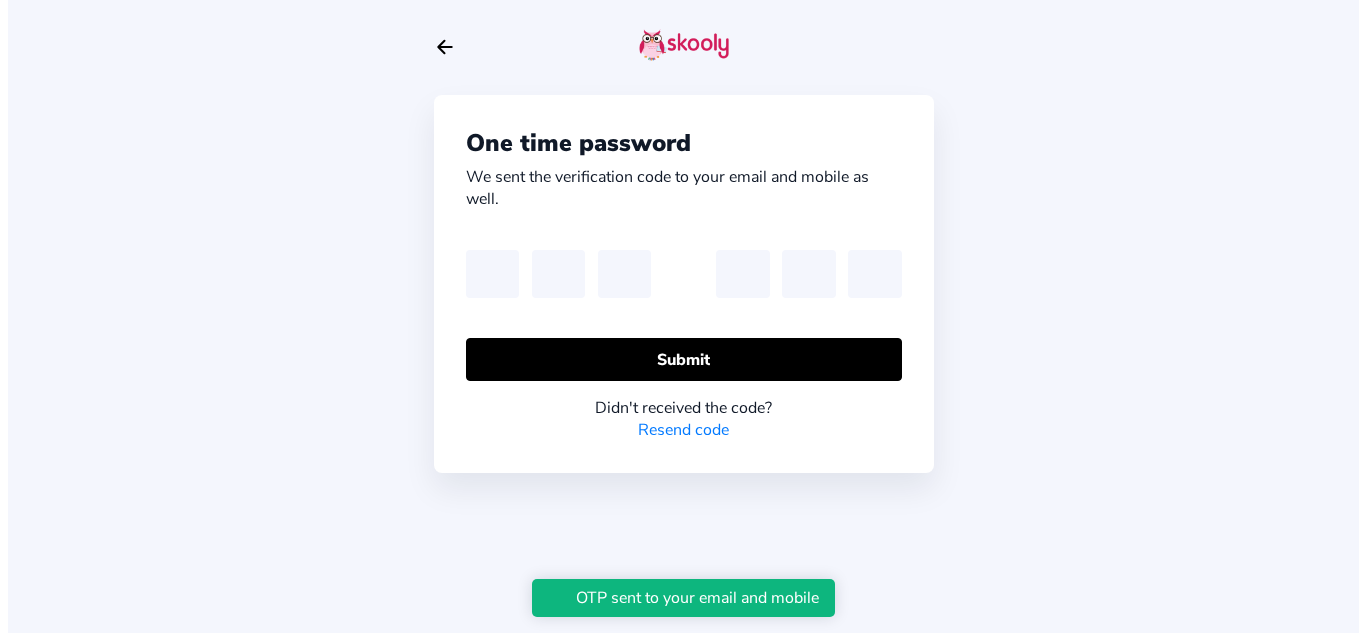 scroll, scrollTop: 0, scrollLeft: 0, axis: both 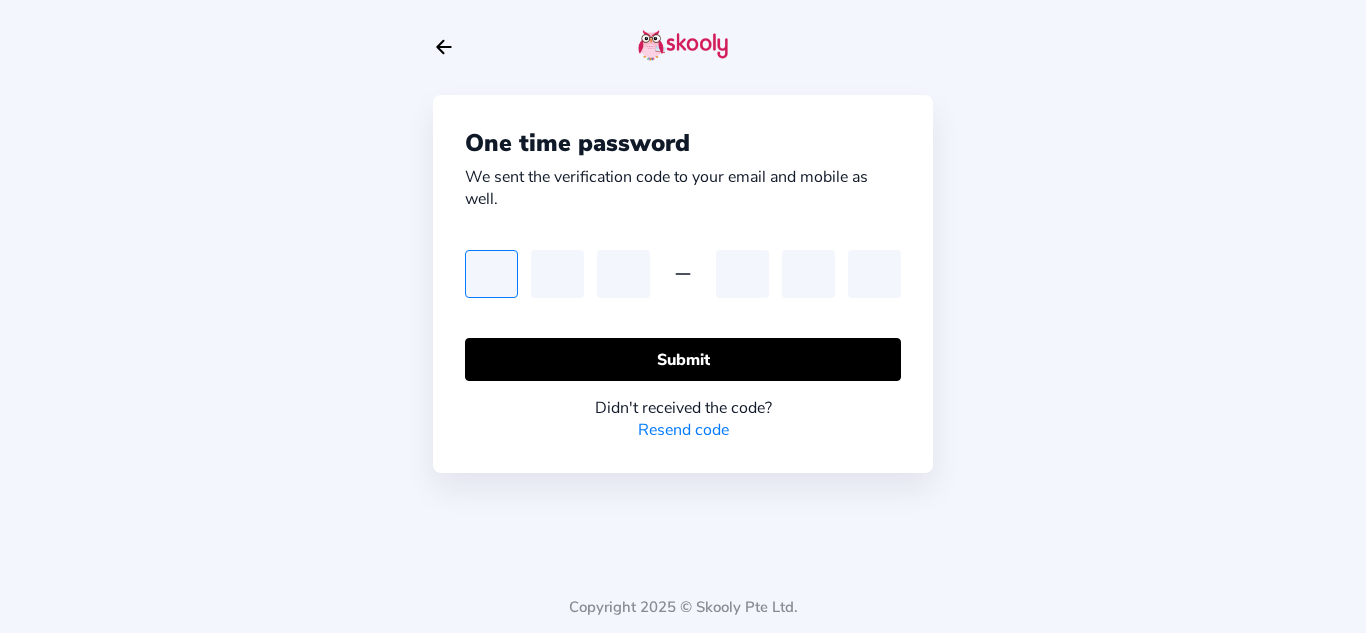 type on "8" 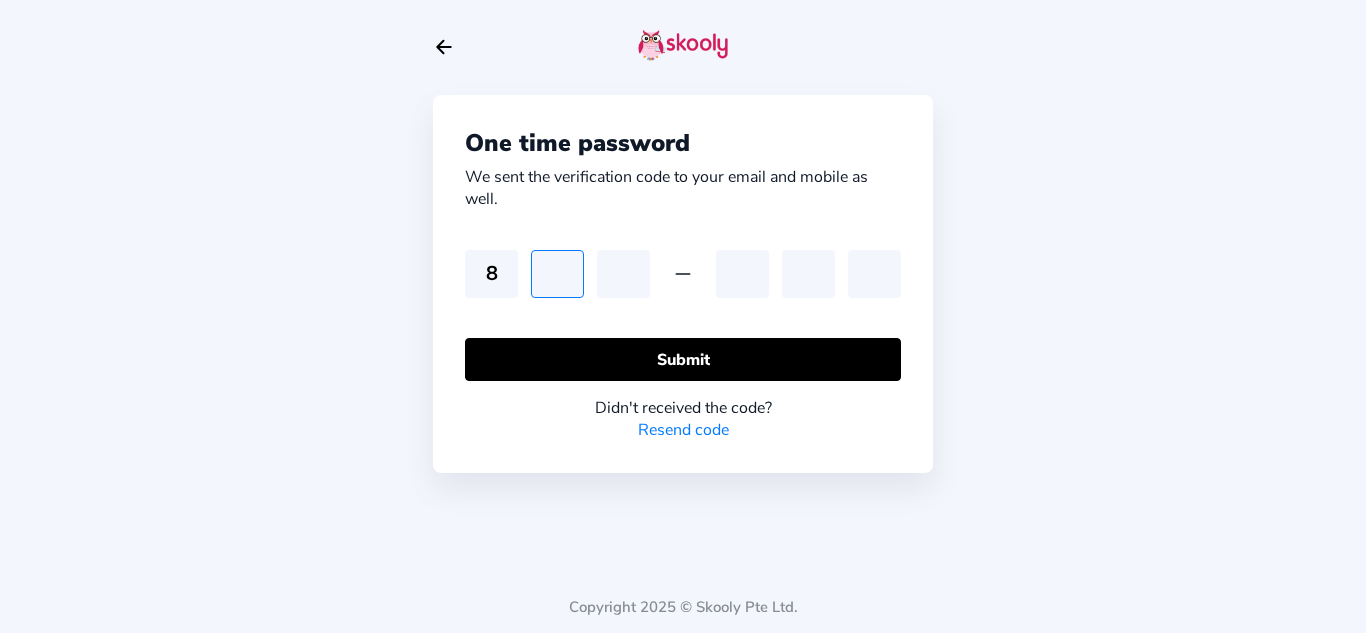 type on "3" 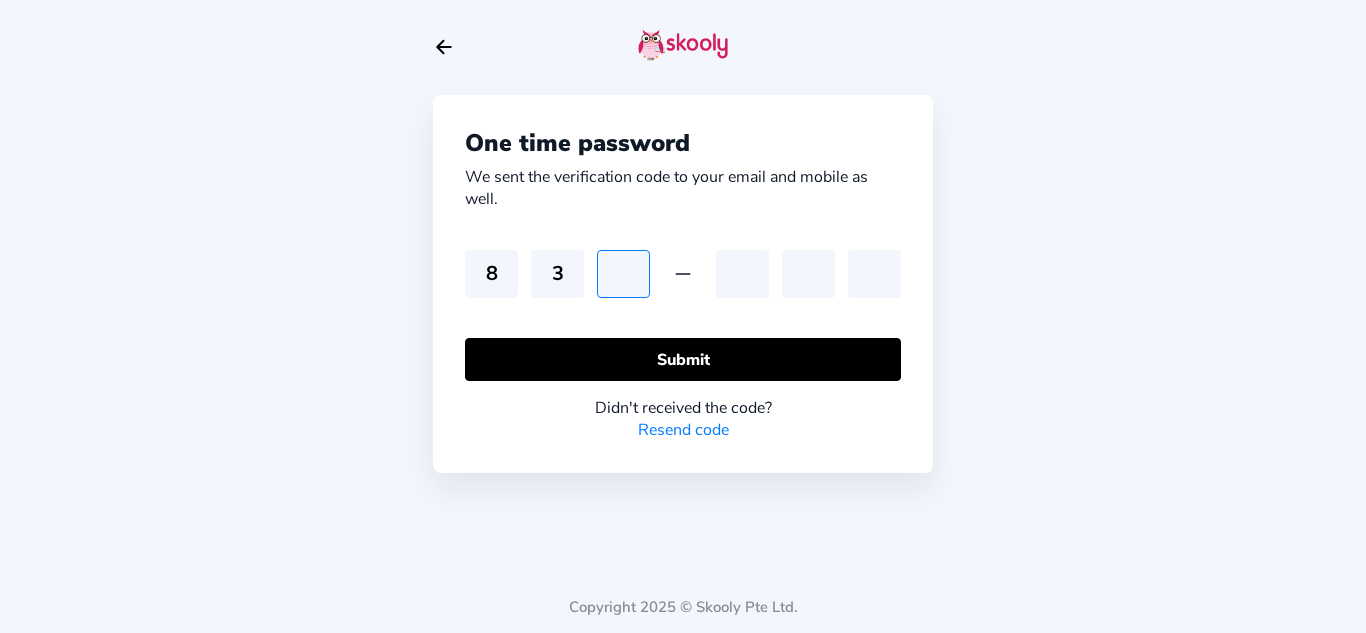 type on "1" 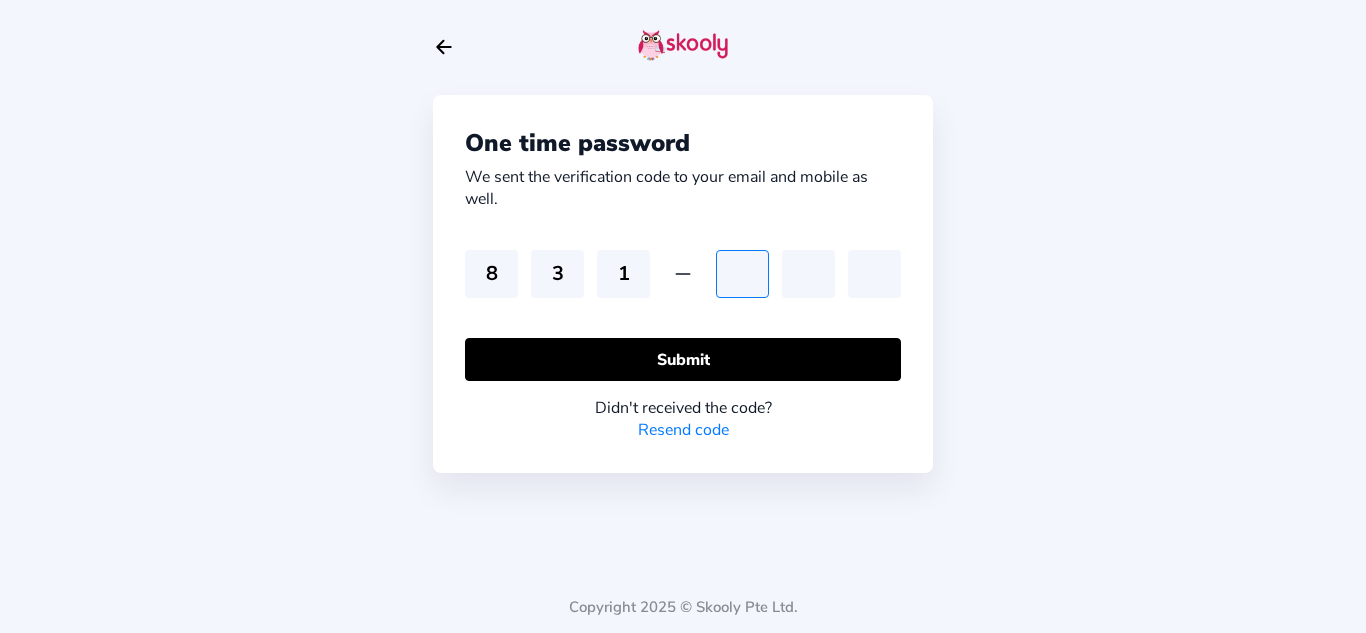 type on "9" 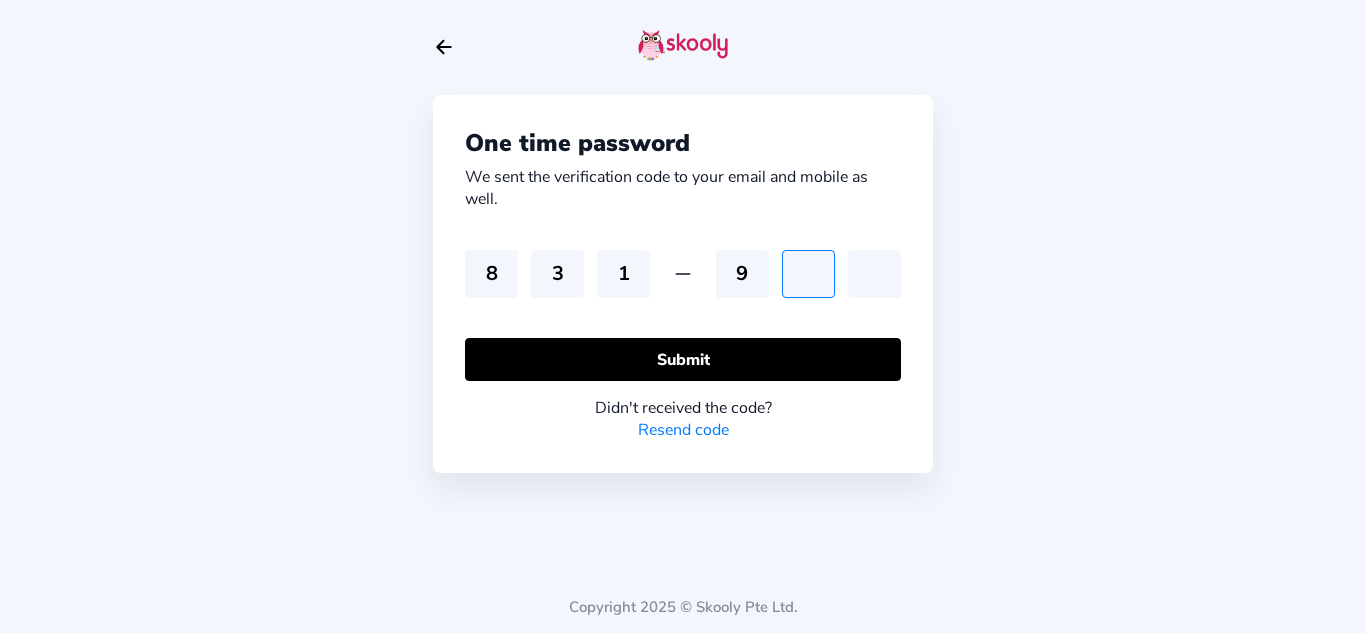 type on "0" 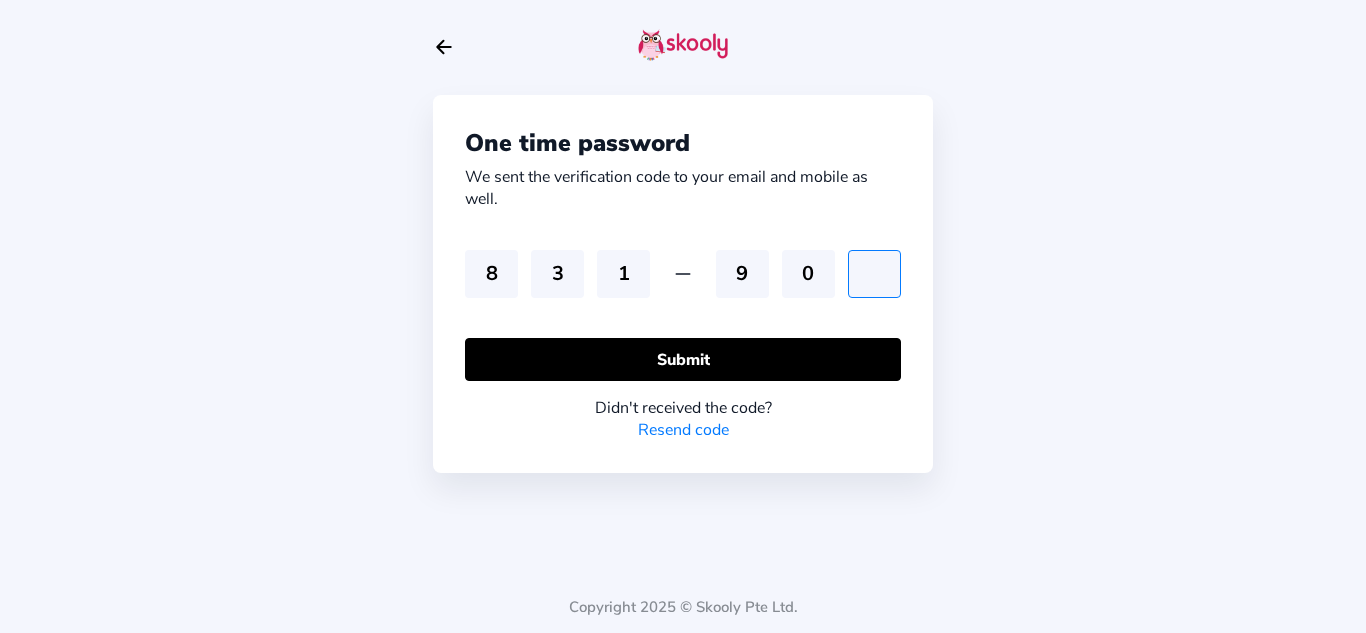 type on "7" 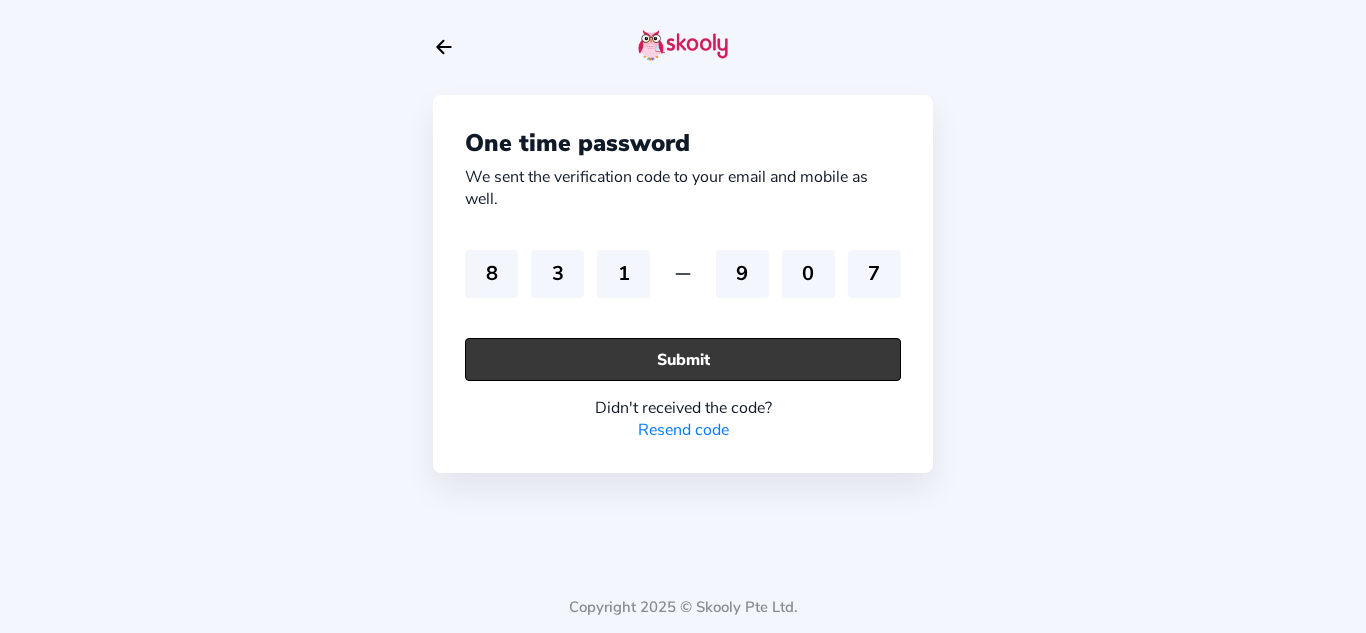 click on "Submit" 